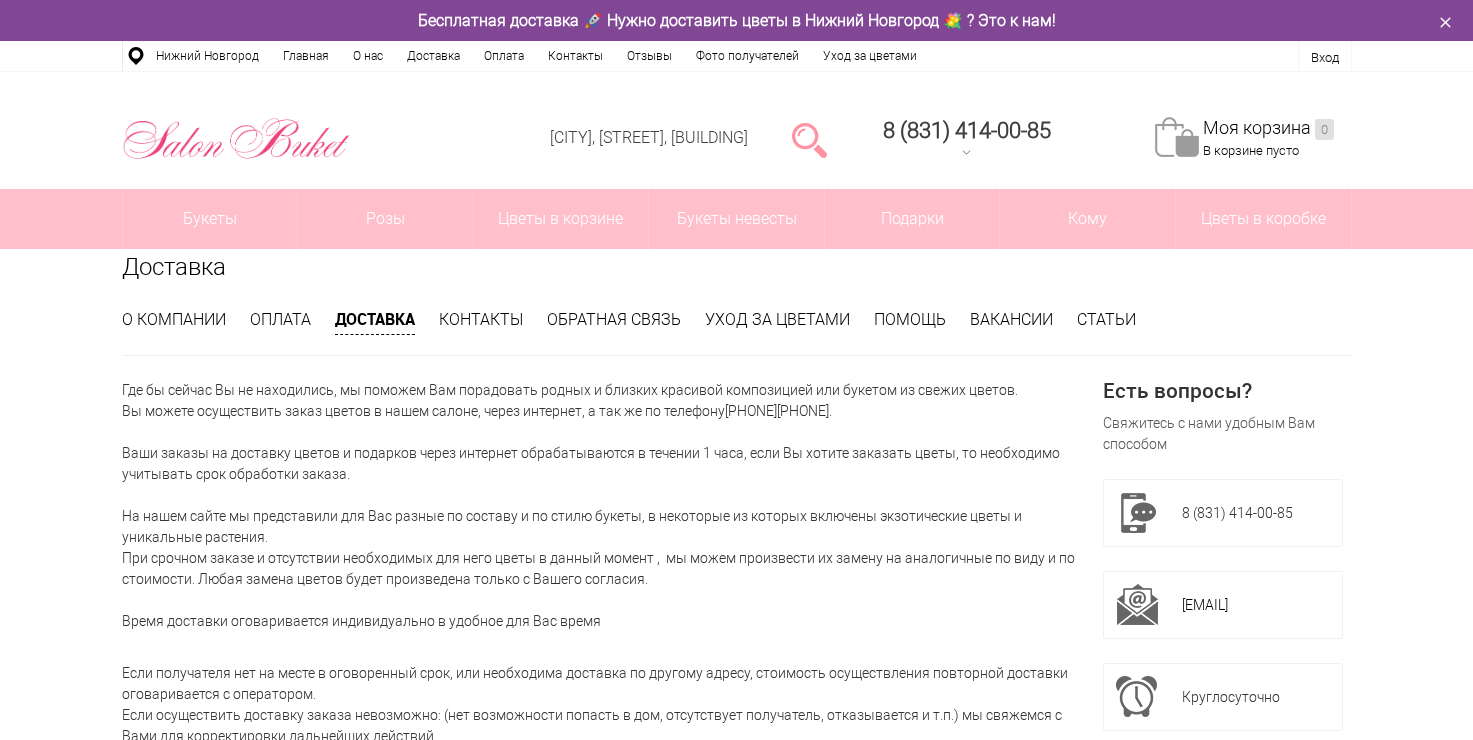 scroll, scrollTop: 0, scrollLeft: 0, axis: both 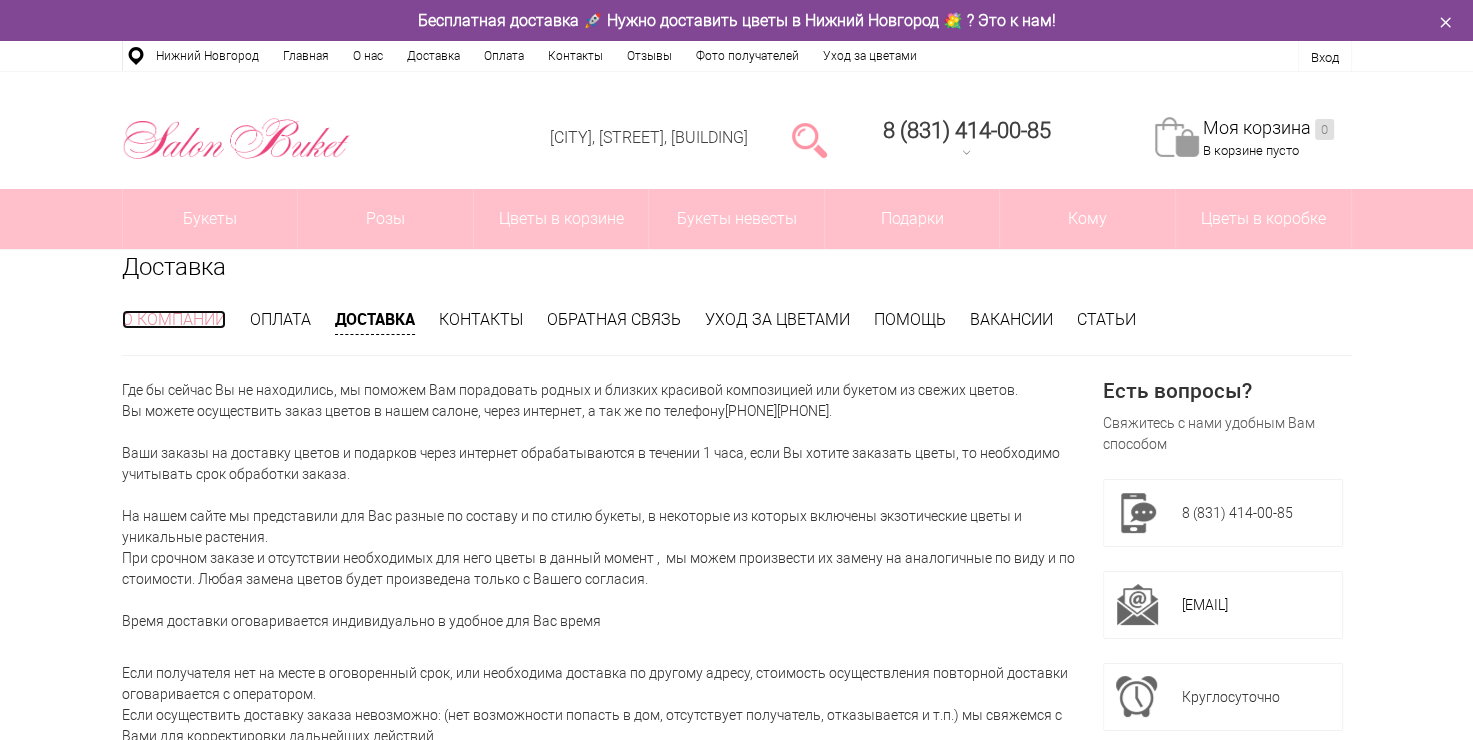 click on "О компании" at bounding box center [174, 319] 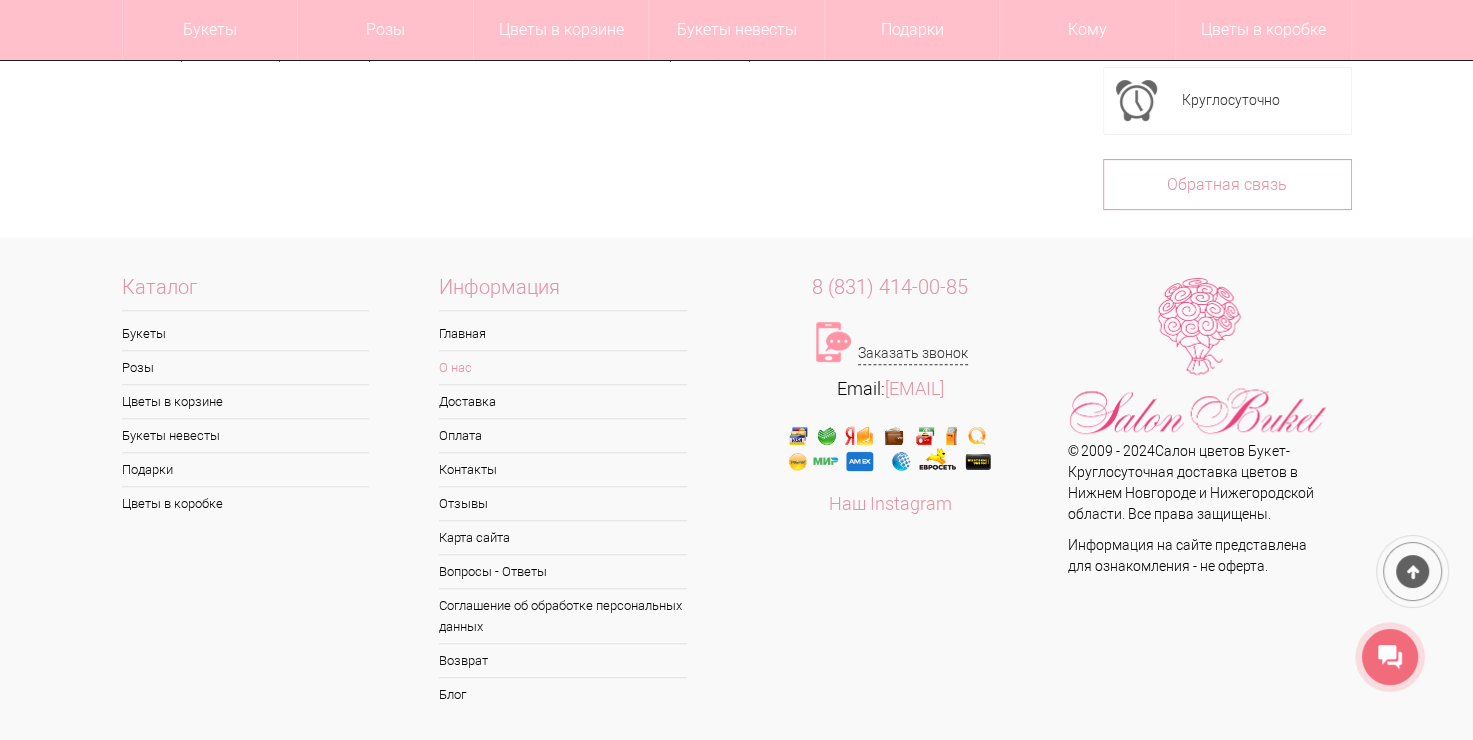 scroll, scrollTop: 0, scrollLeft: 0, axis: both 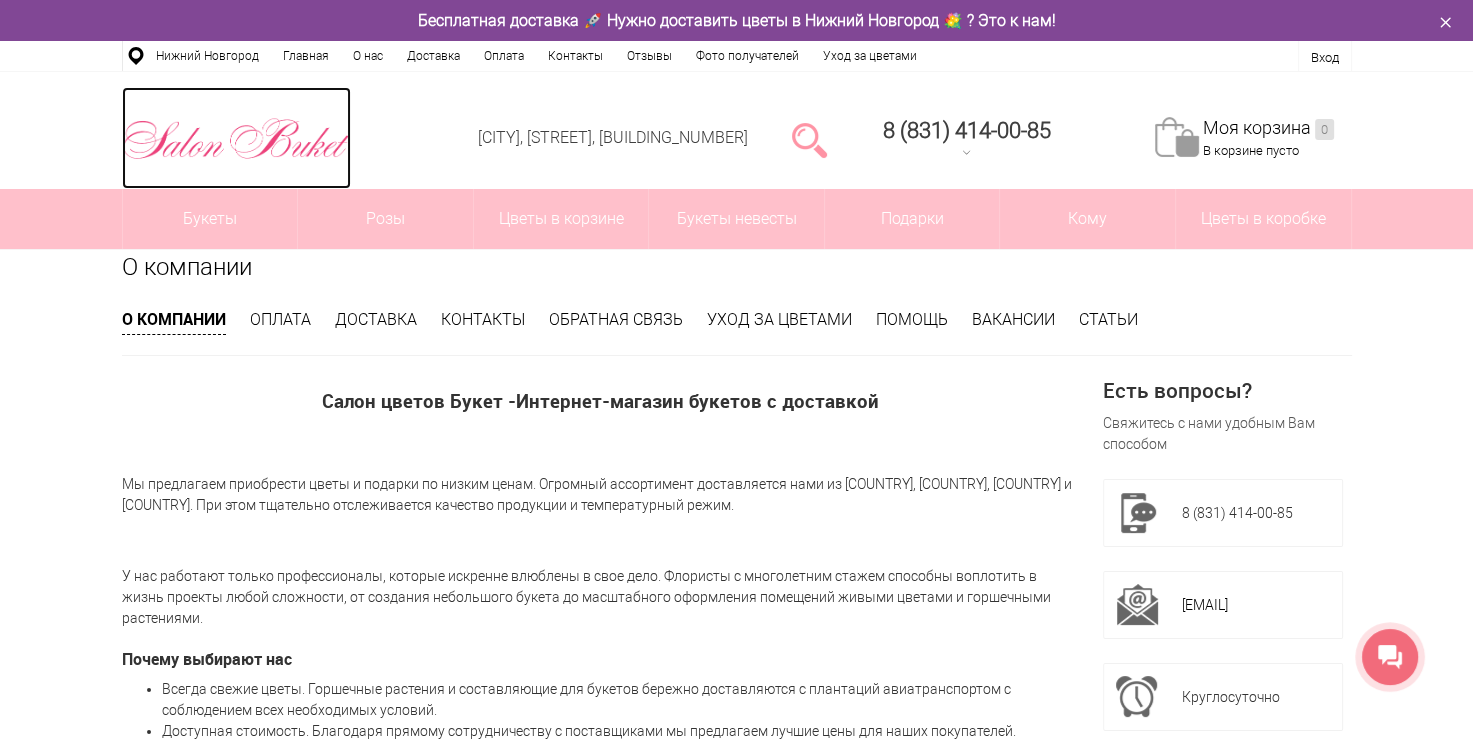 click at bounding box center (236, 139) 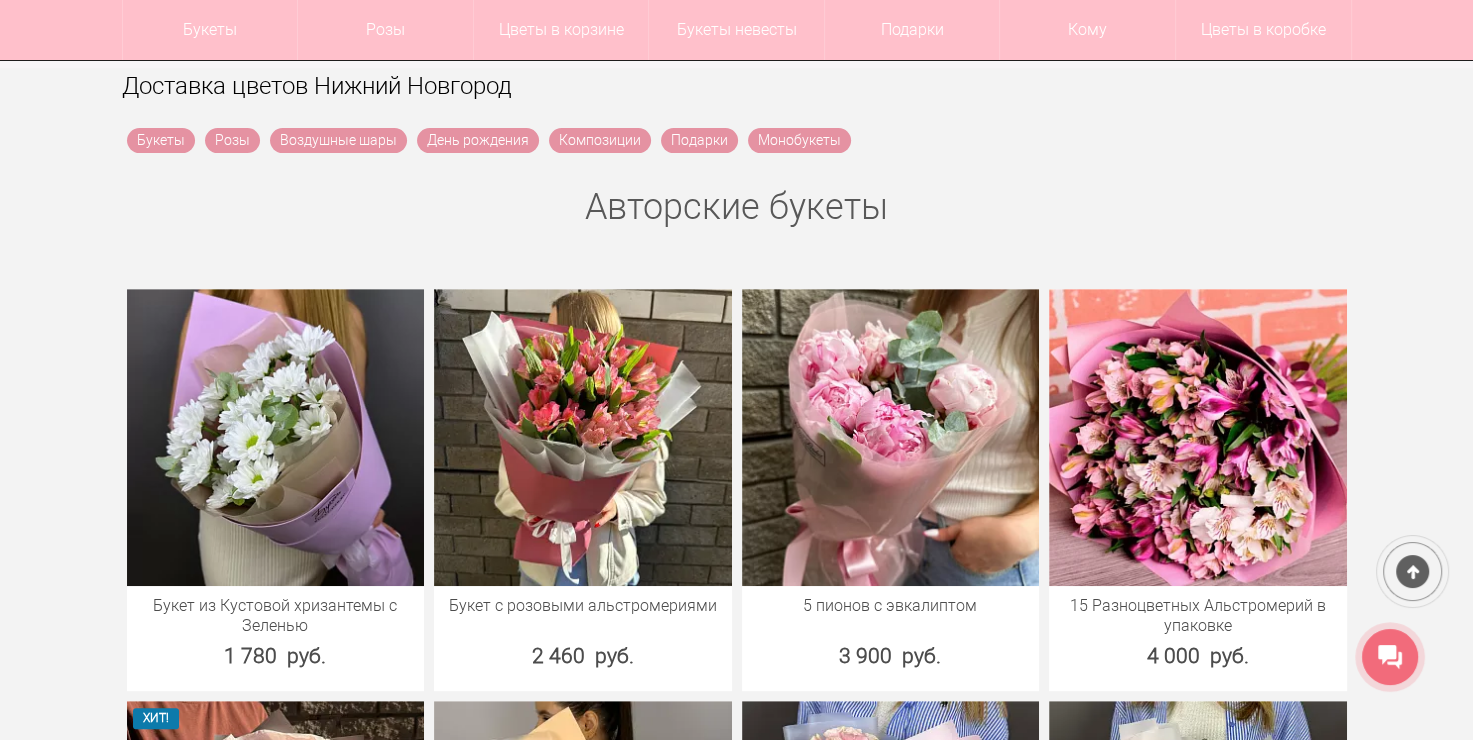 scroll, scrollTop: 664, scrollLeft: 0, axis: vertical 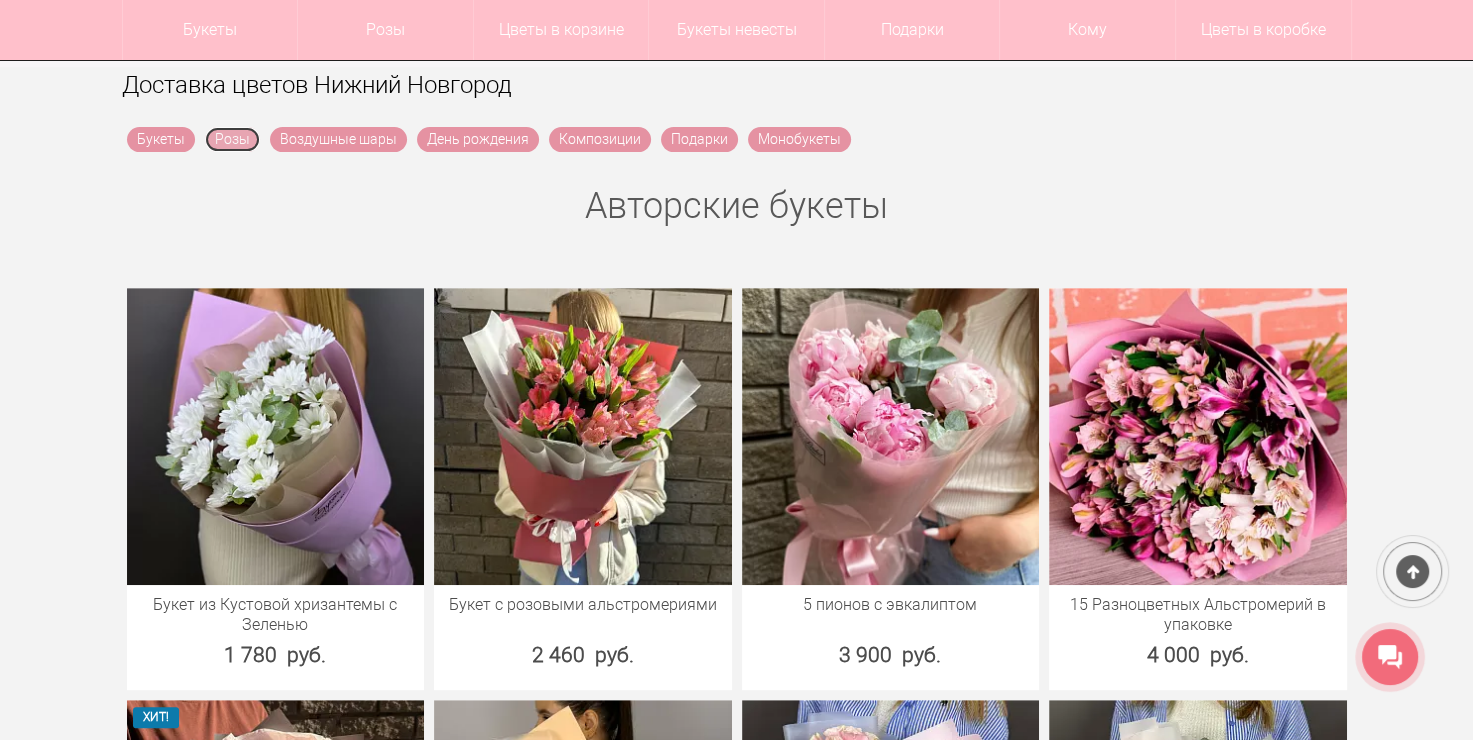 click on "Розы" at bounding box center (232, 139) 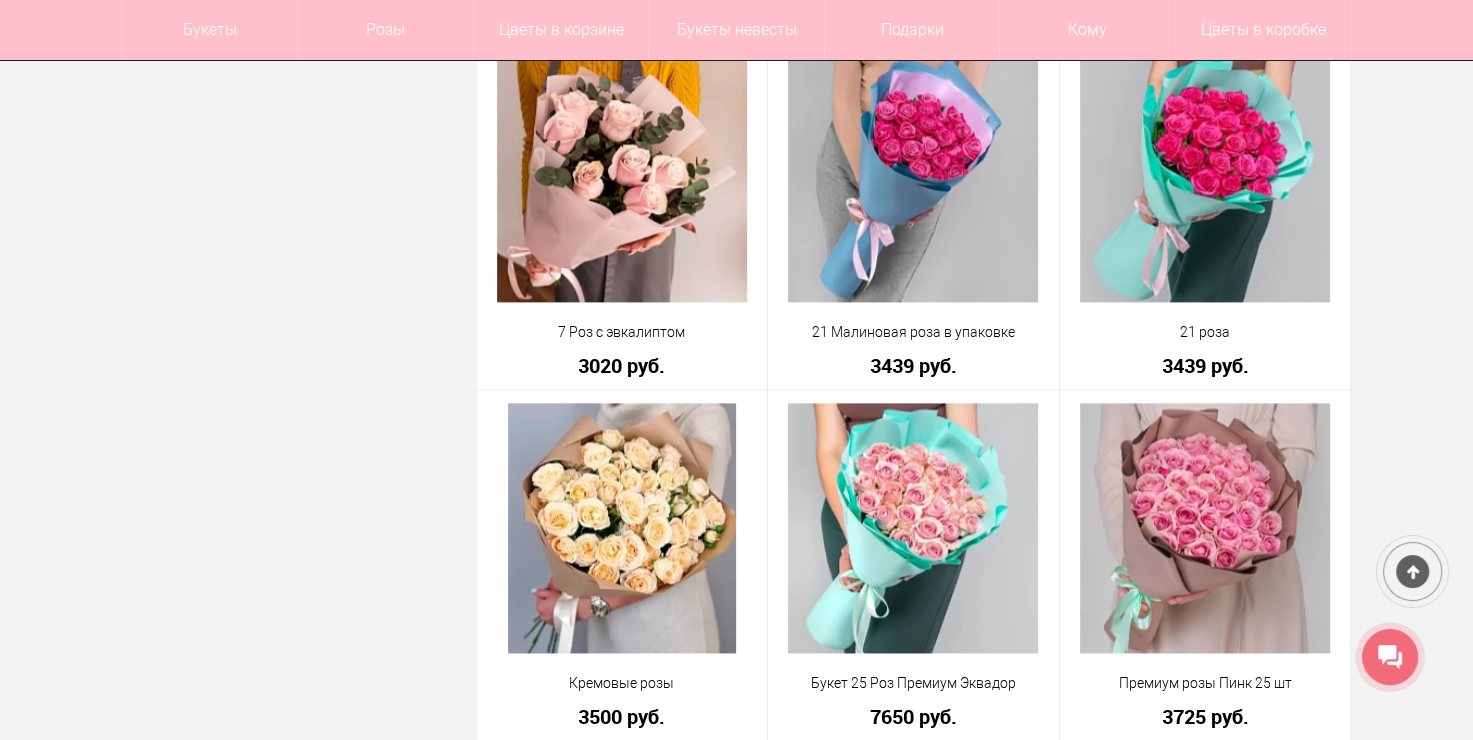 scroll, scrollTop: 2480, scrollLeft: 0, axis: vertical 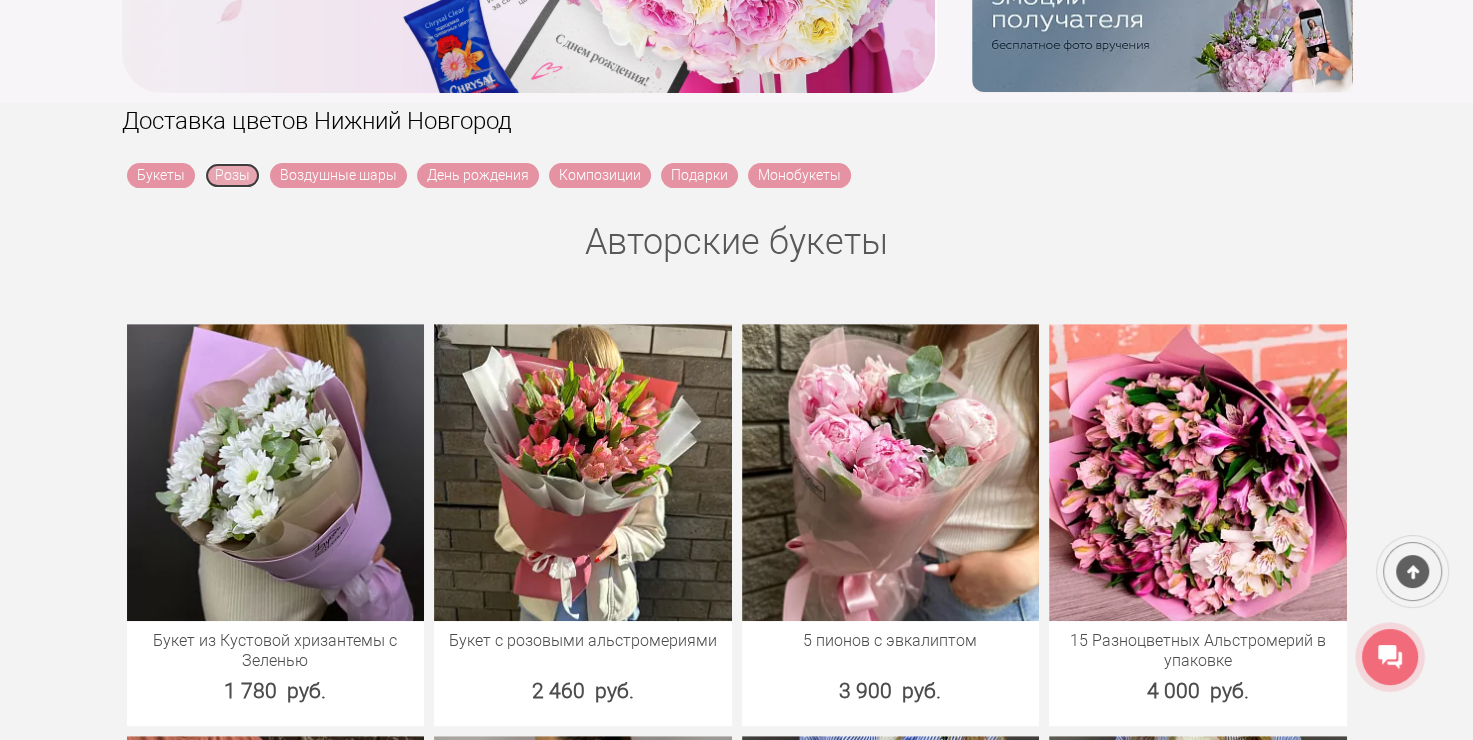 click on "Розы" at bounding box center (232, 175) 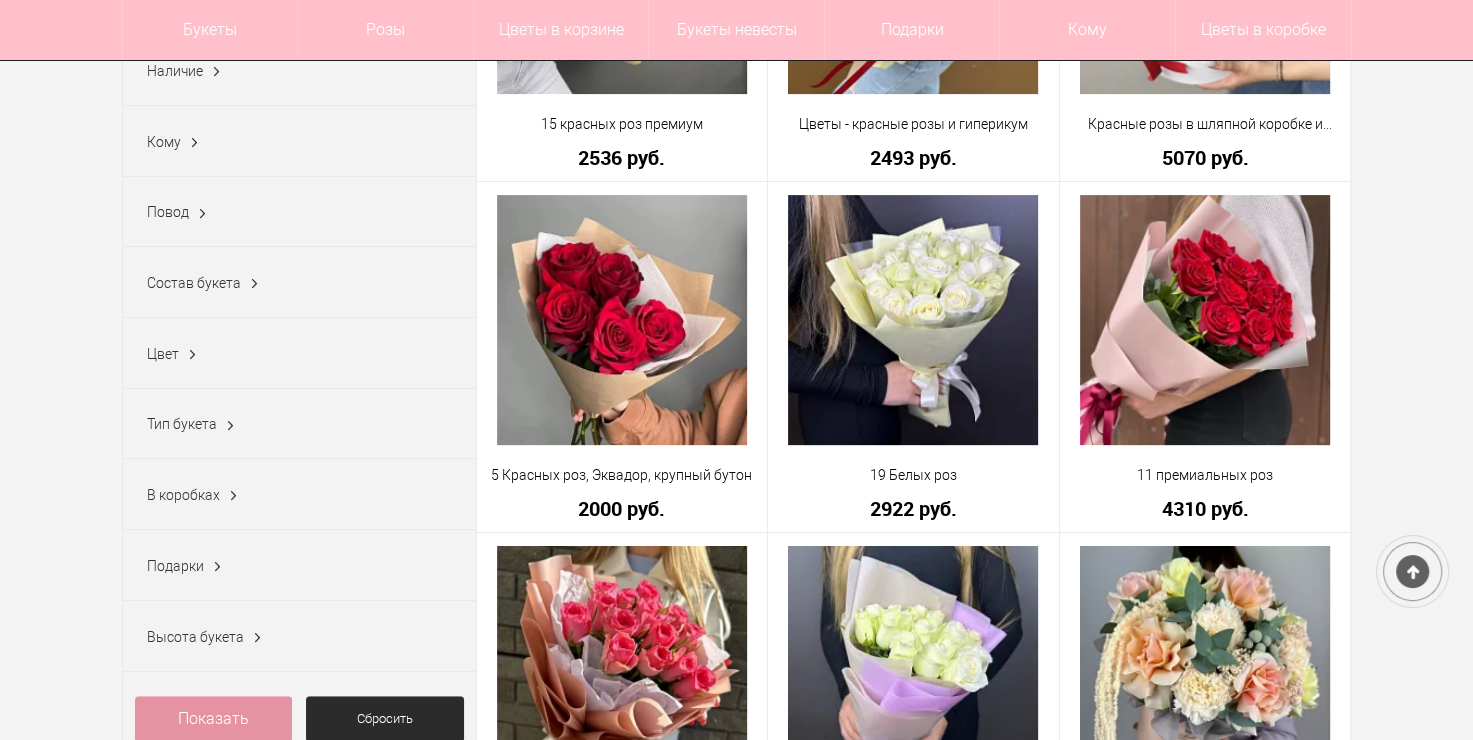 scroll, scrollTop: 556, scrollLeft: 0, axis: vertical 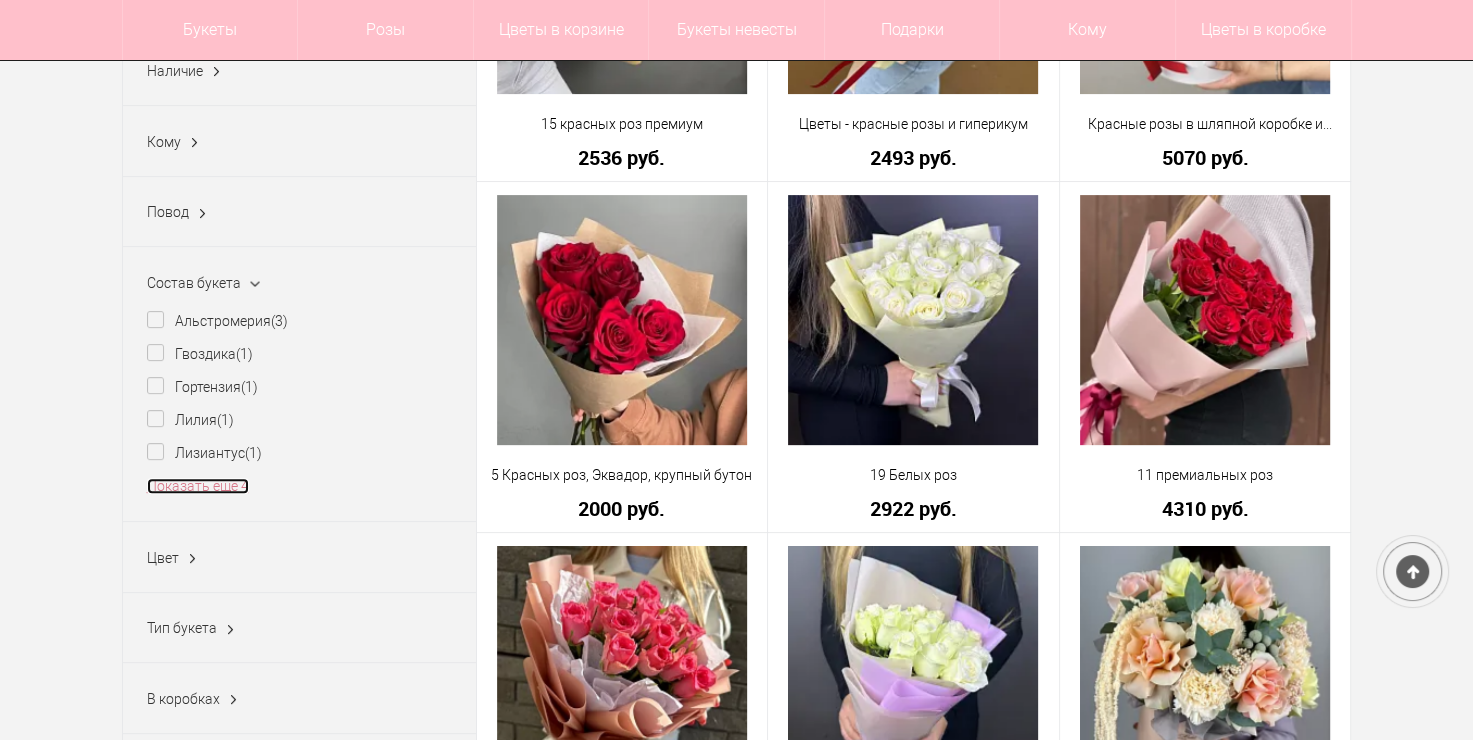 click on "Показать еще 4" at bounding box center [198, 486] 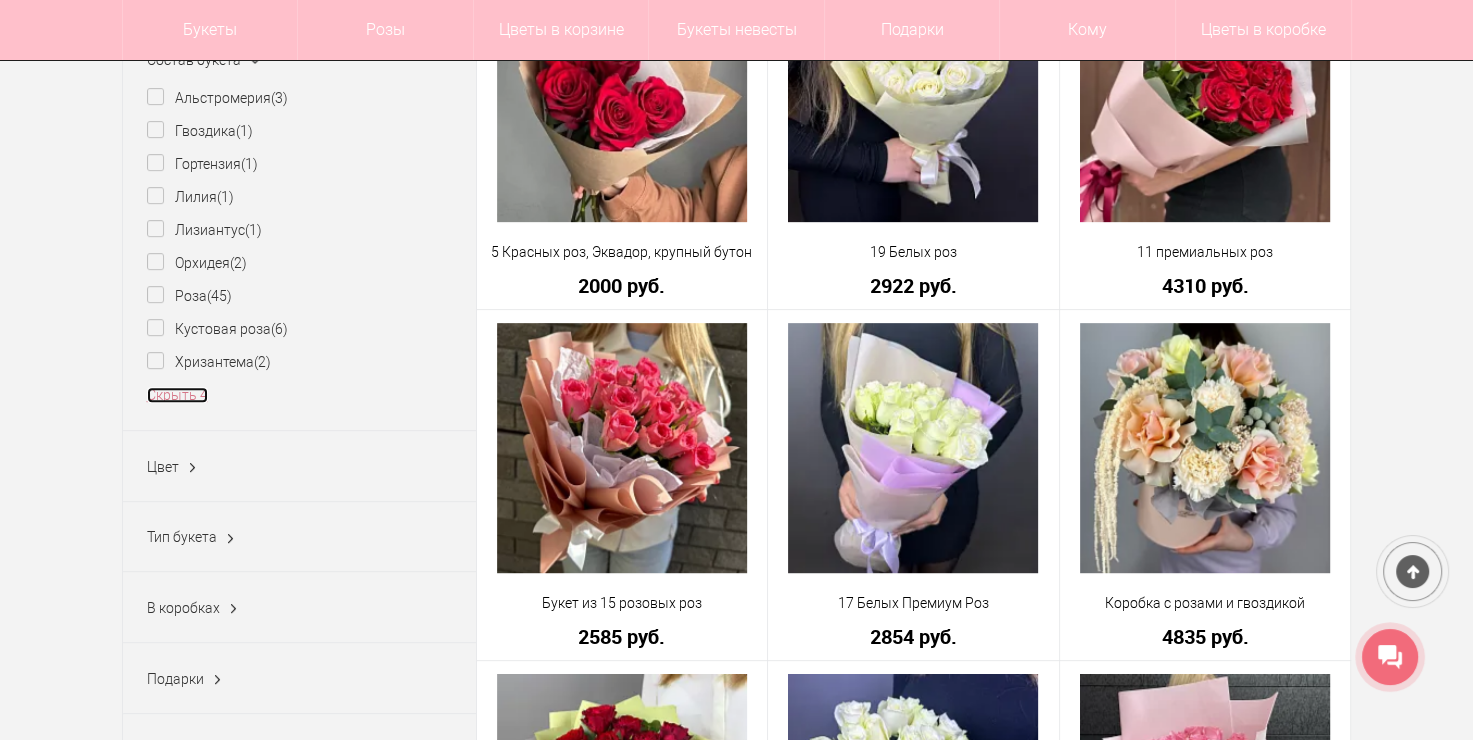 scroll, scrollTop: 780, scrollLeft: 0, axis: vertical 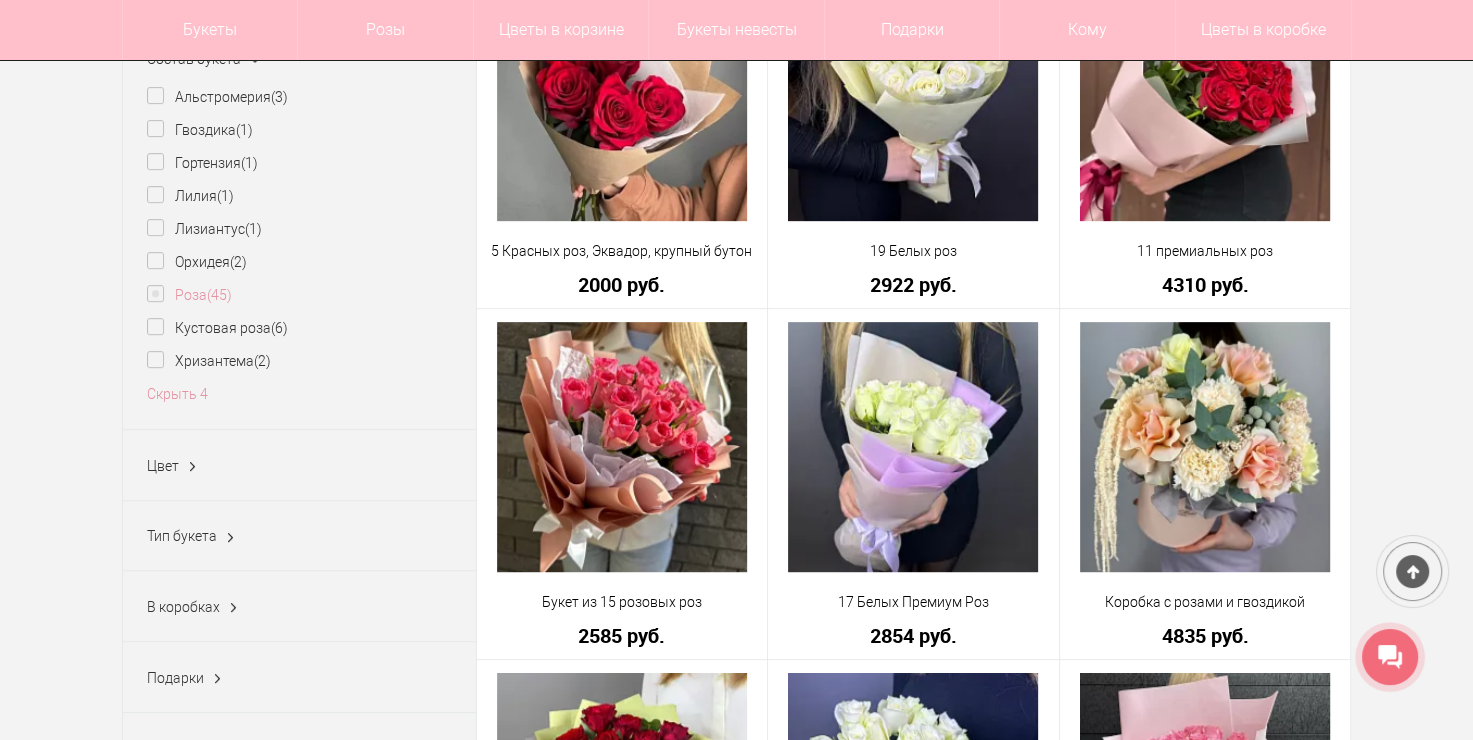click on "Роза																							 (45)" at bounding box center (189, 295) 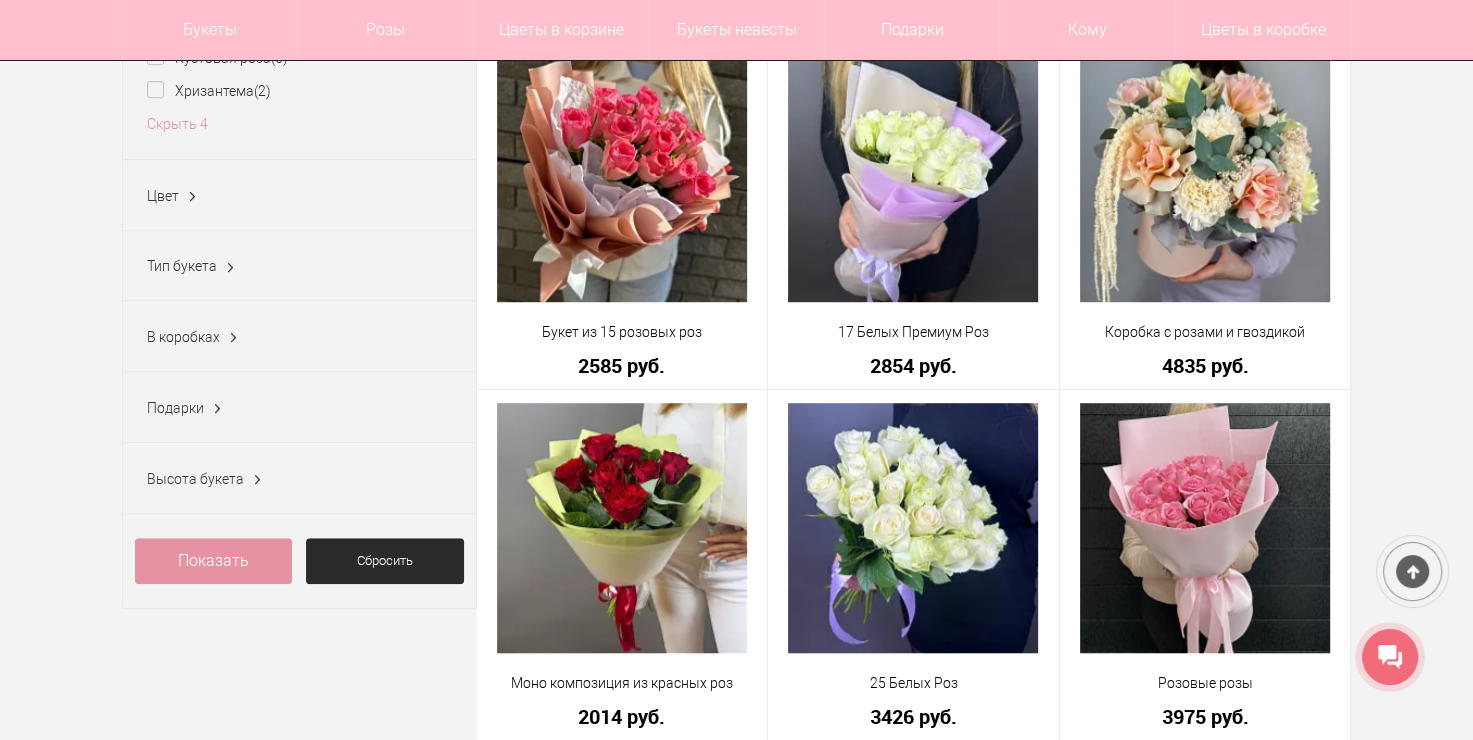 scroll, scrollTop: 1051, scrollLeft: 0, axis: vertical 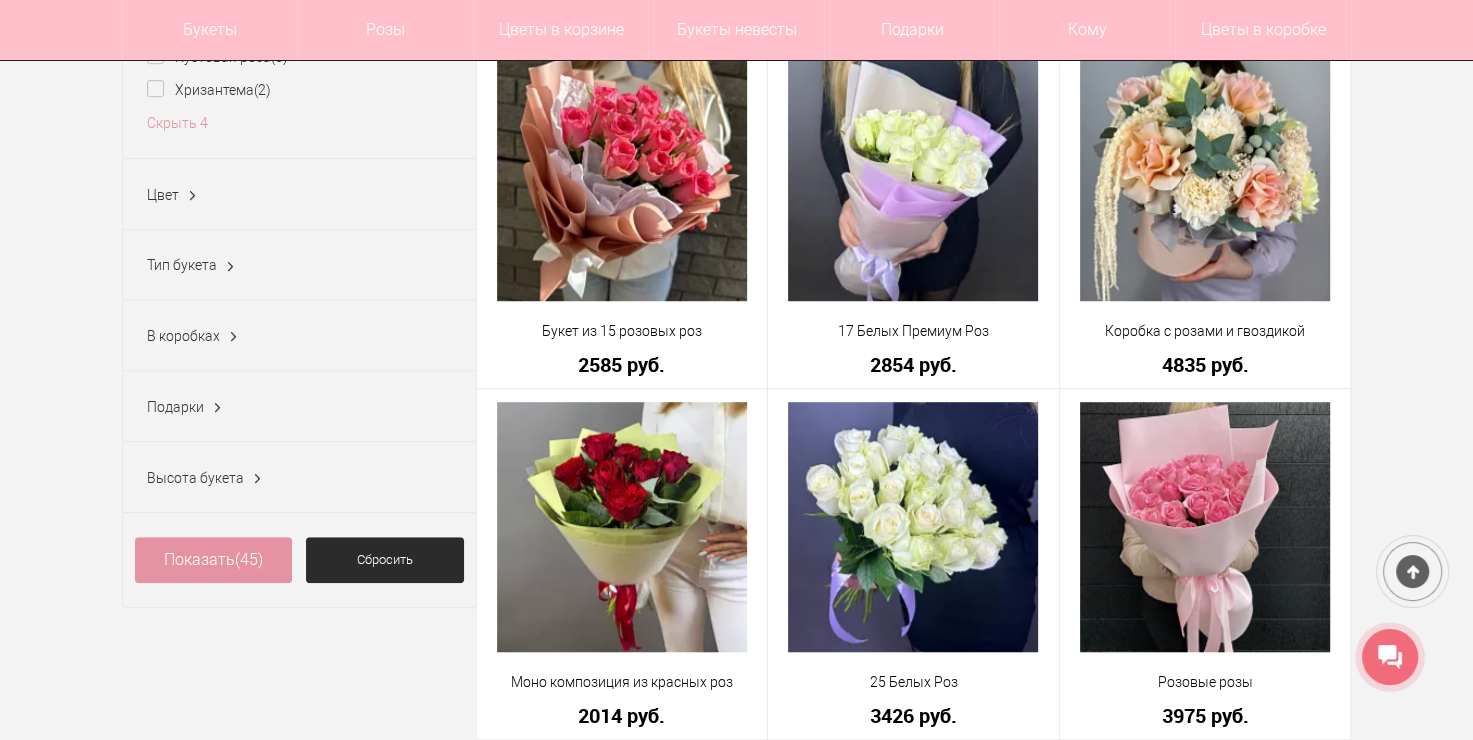 click at bounding box center (230, 267) 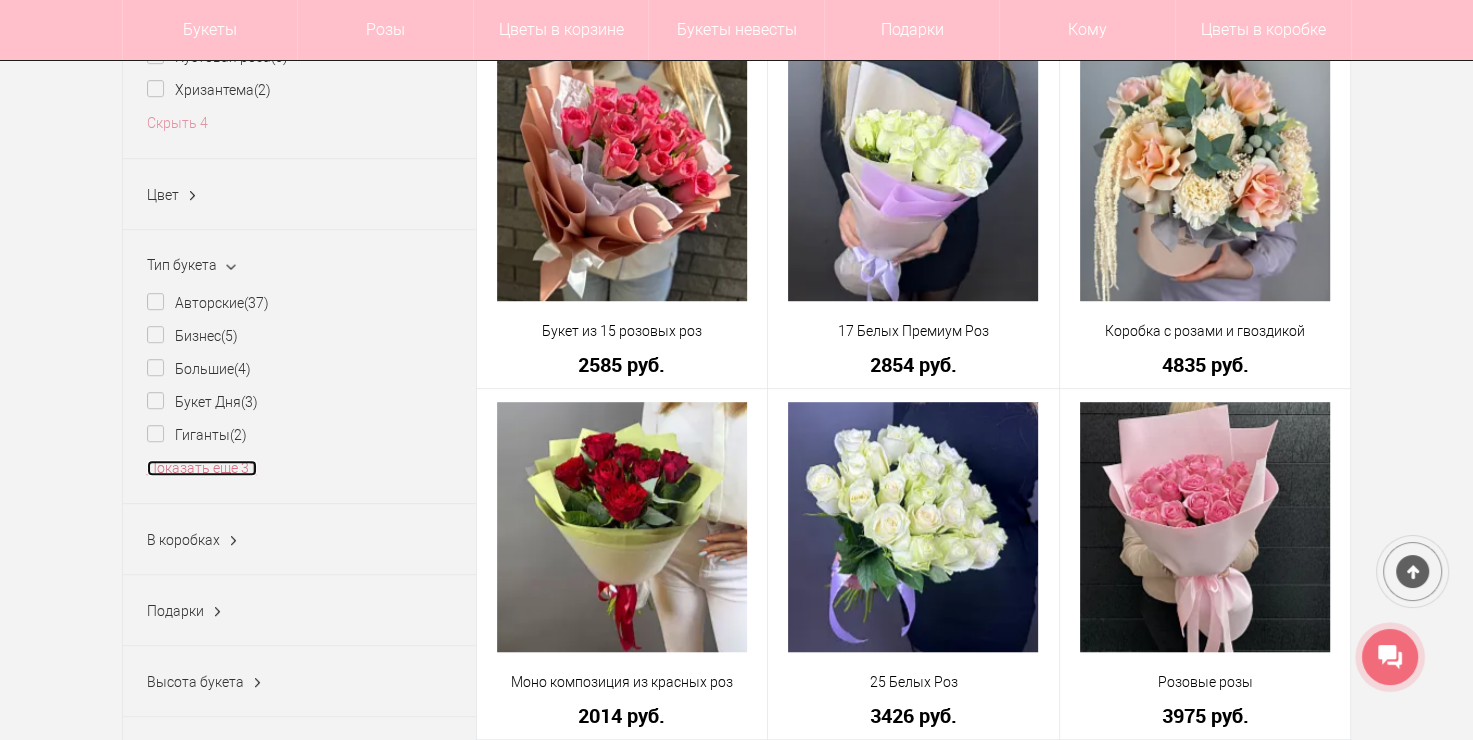 click on "Показать еще 31" at bounding box center [202, 468] 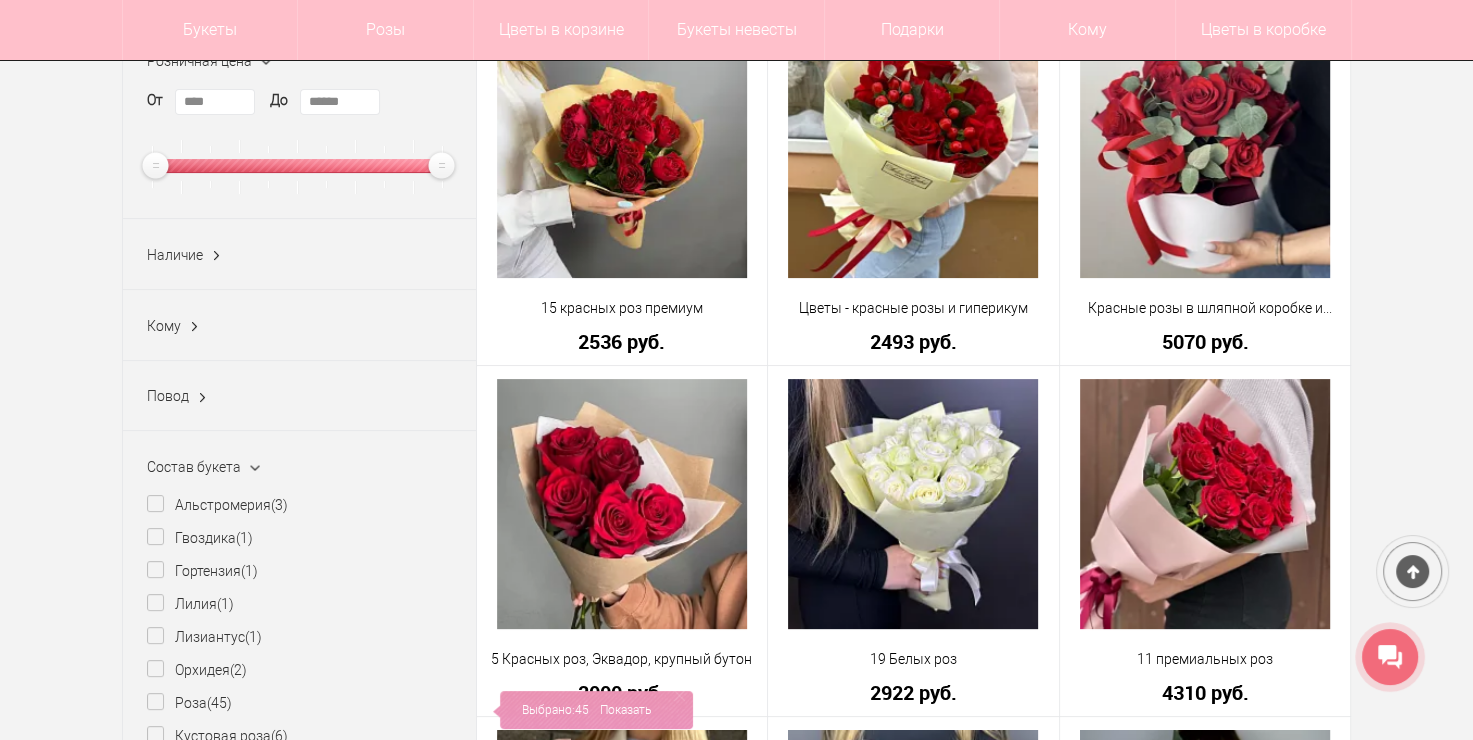 scroll, scrollTop: 368, scrollLeft: 0, axis: vertical 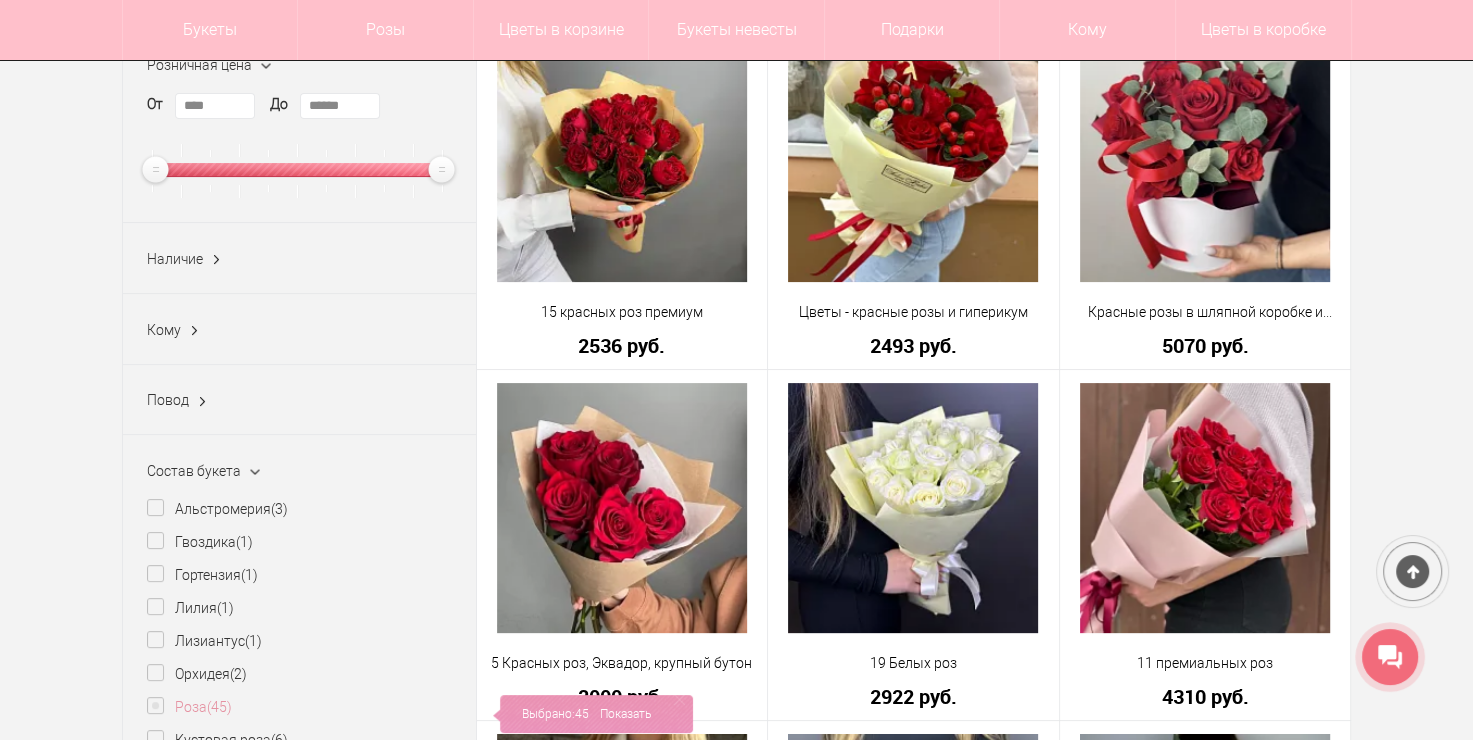 click on "Роза																							 (45)" at bounding box center [189, 707] 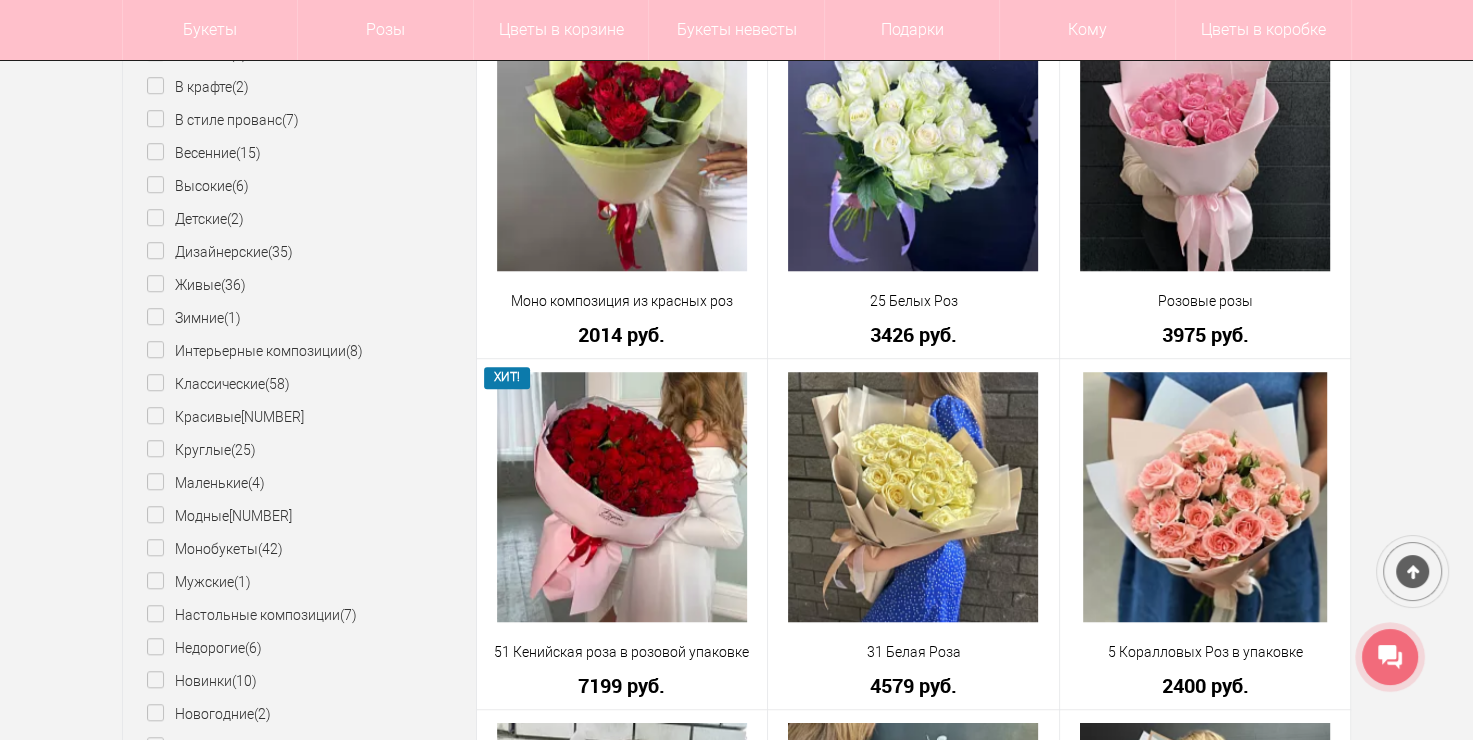 scroll, scrollTop: 1523, scrollLeft: 0, axis: vertical 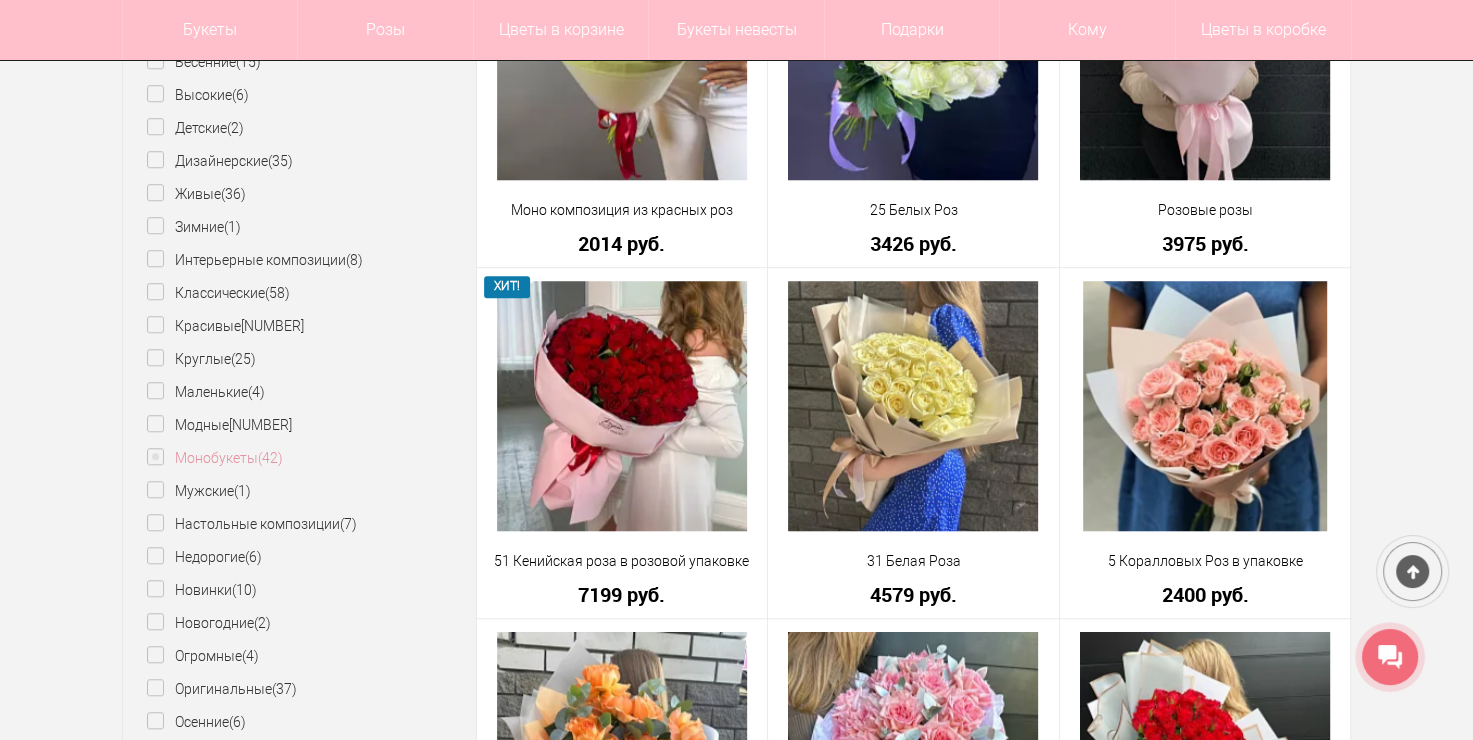 click on "Монобукеты																							 (42)" at bounding box center [215, 458] 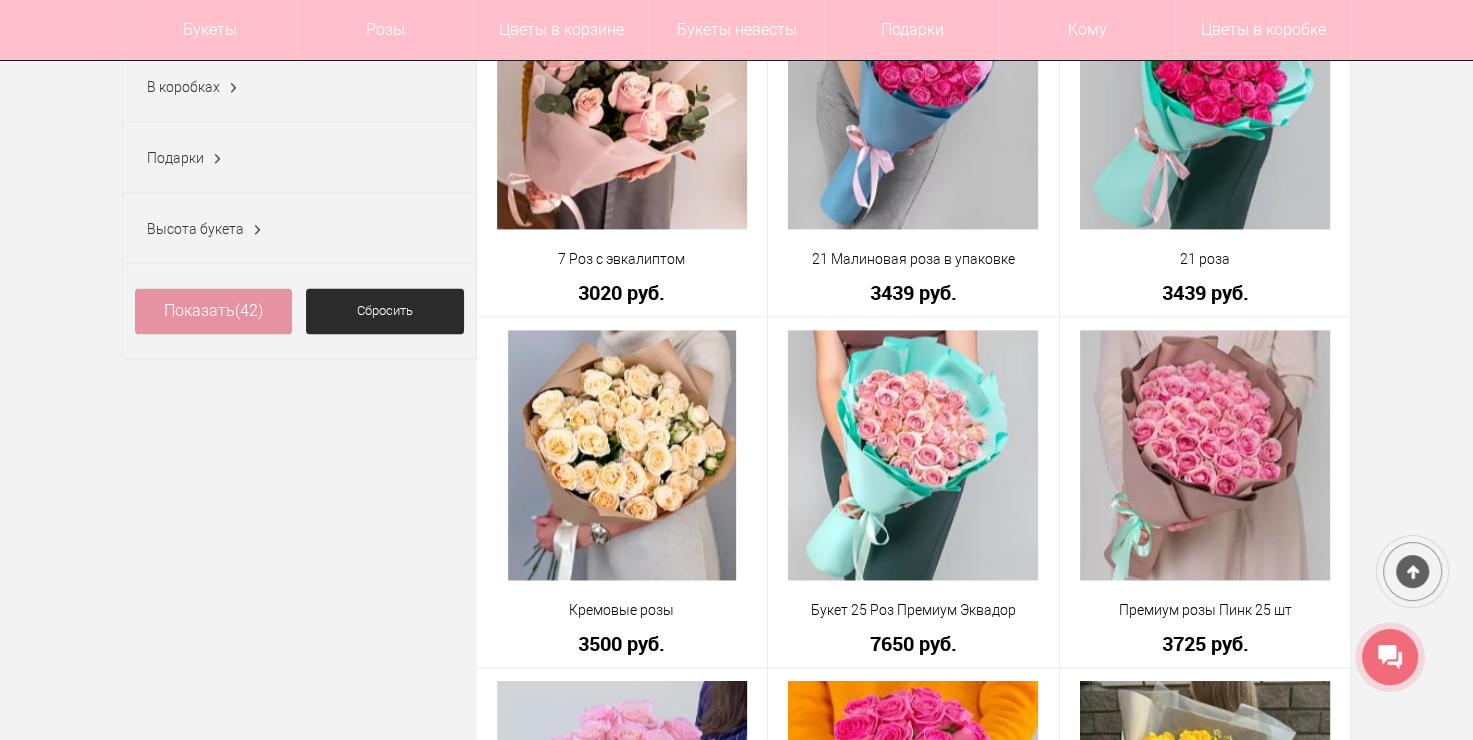 scroll, scrollTop: 2542, scrollLeft: 0, axis: vertical 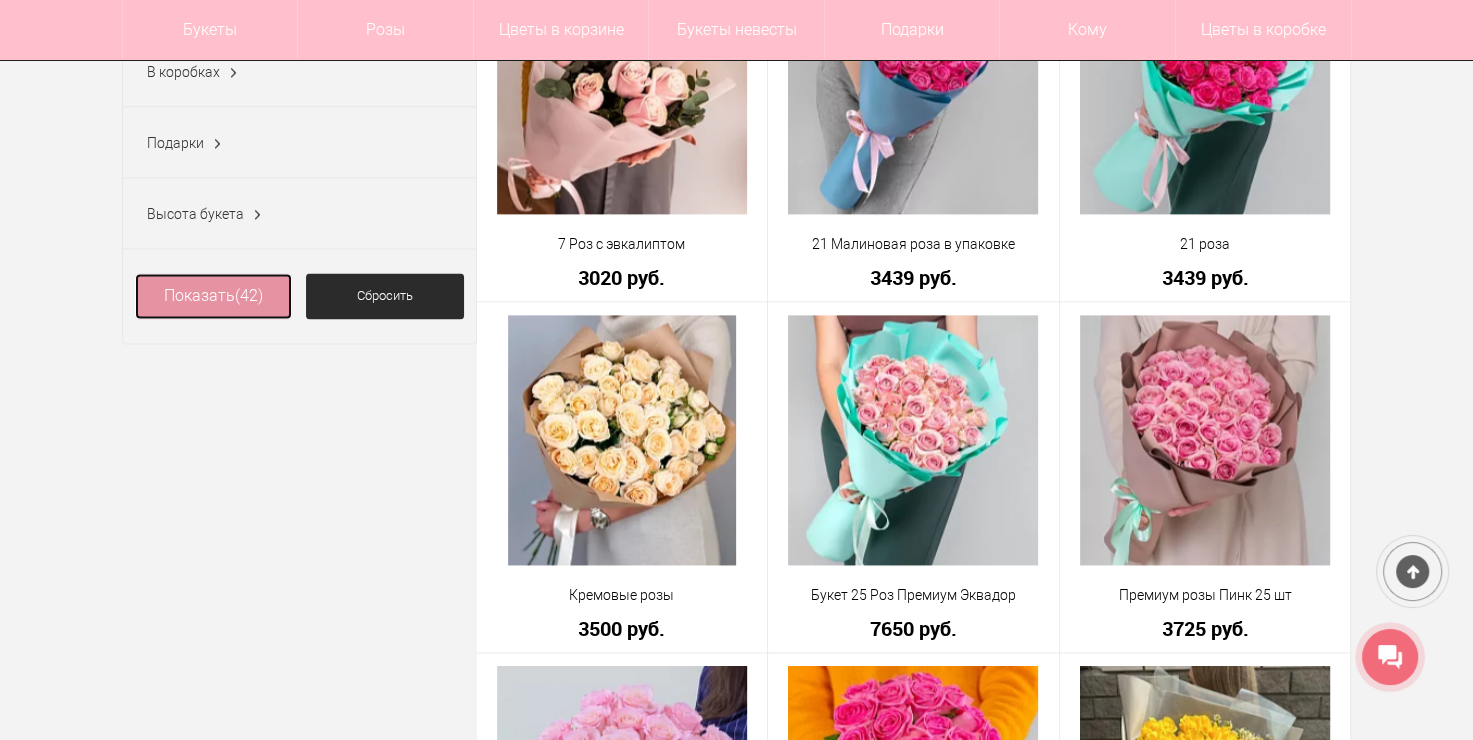 click on "Показать  (42)" at bounding box center (214, 296) 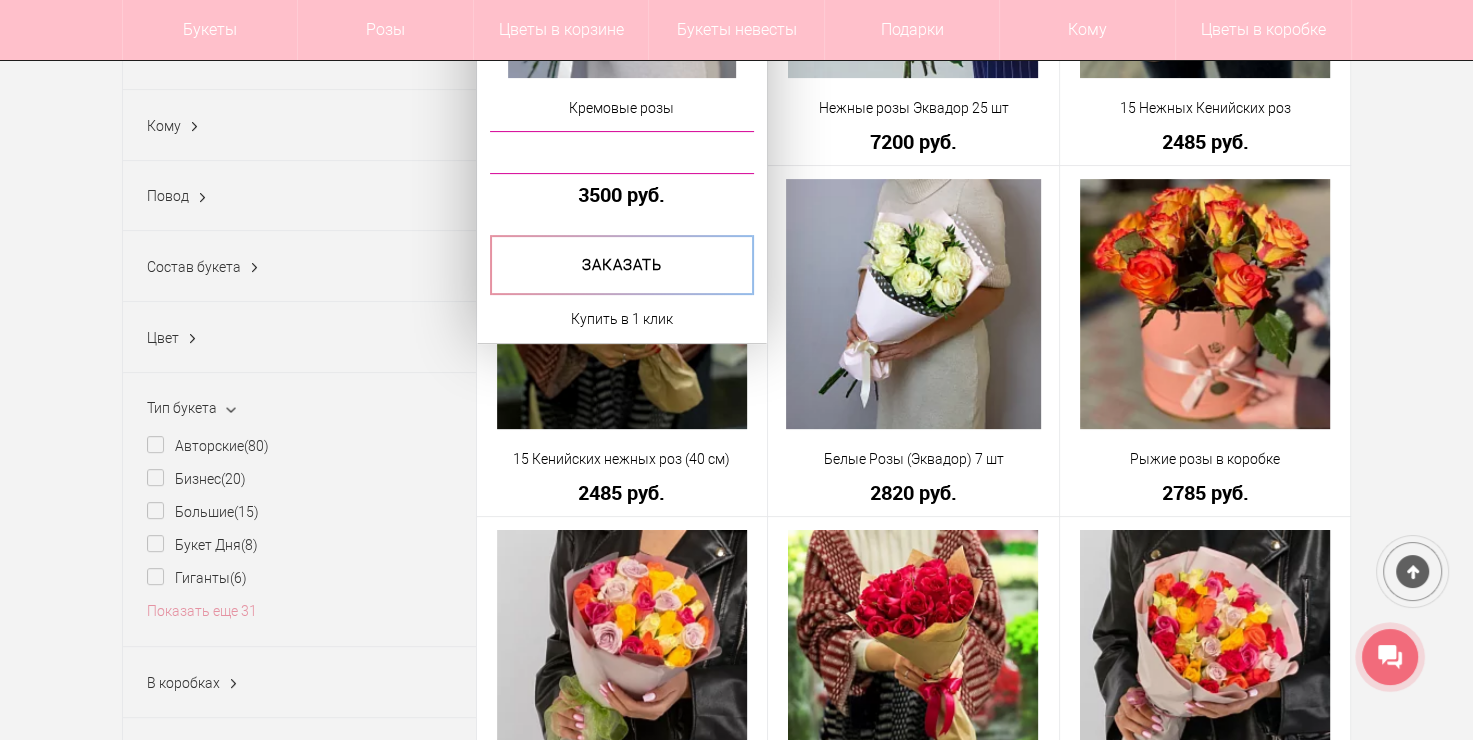 scroll, scrollTop: 0, scrollLeft: 0, axis: both 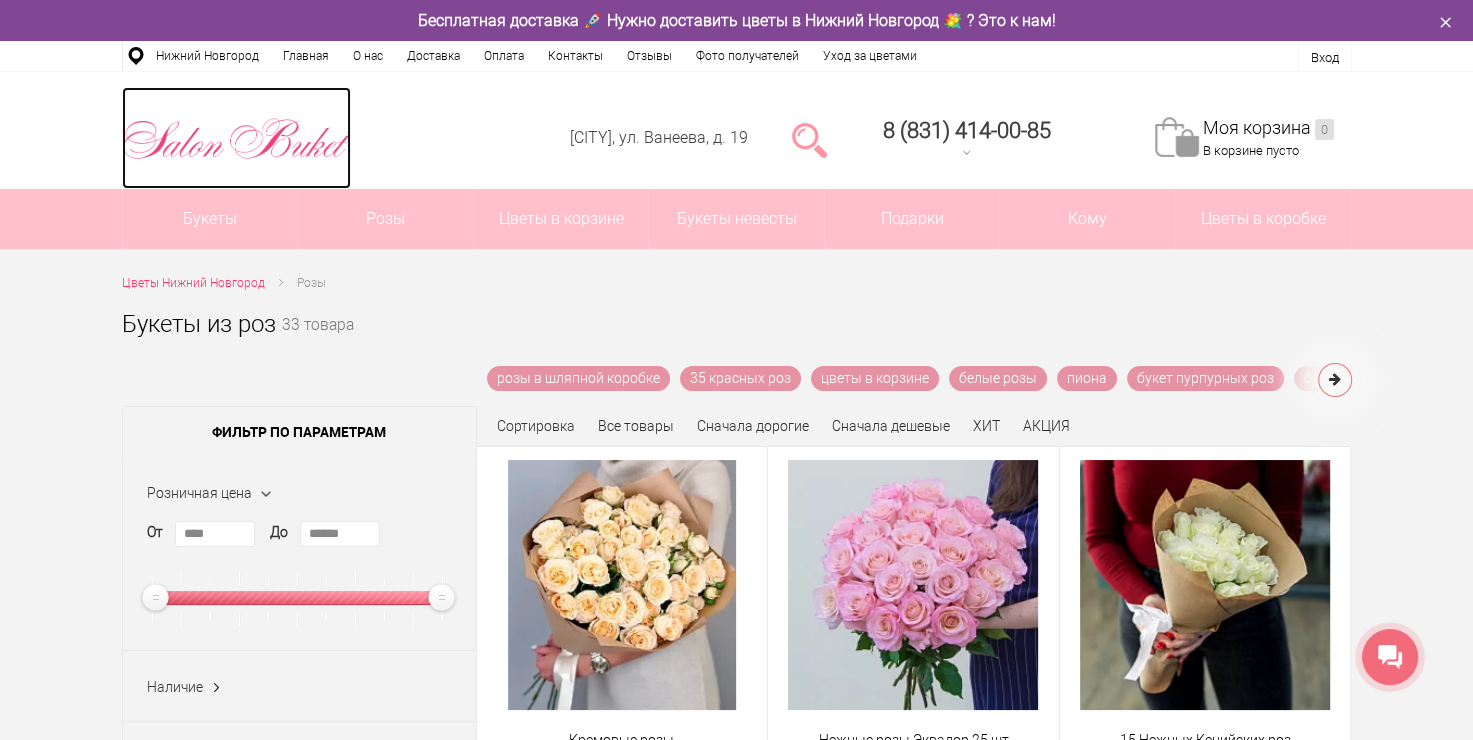 click at bounding box center [236, 139] 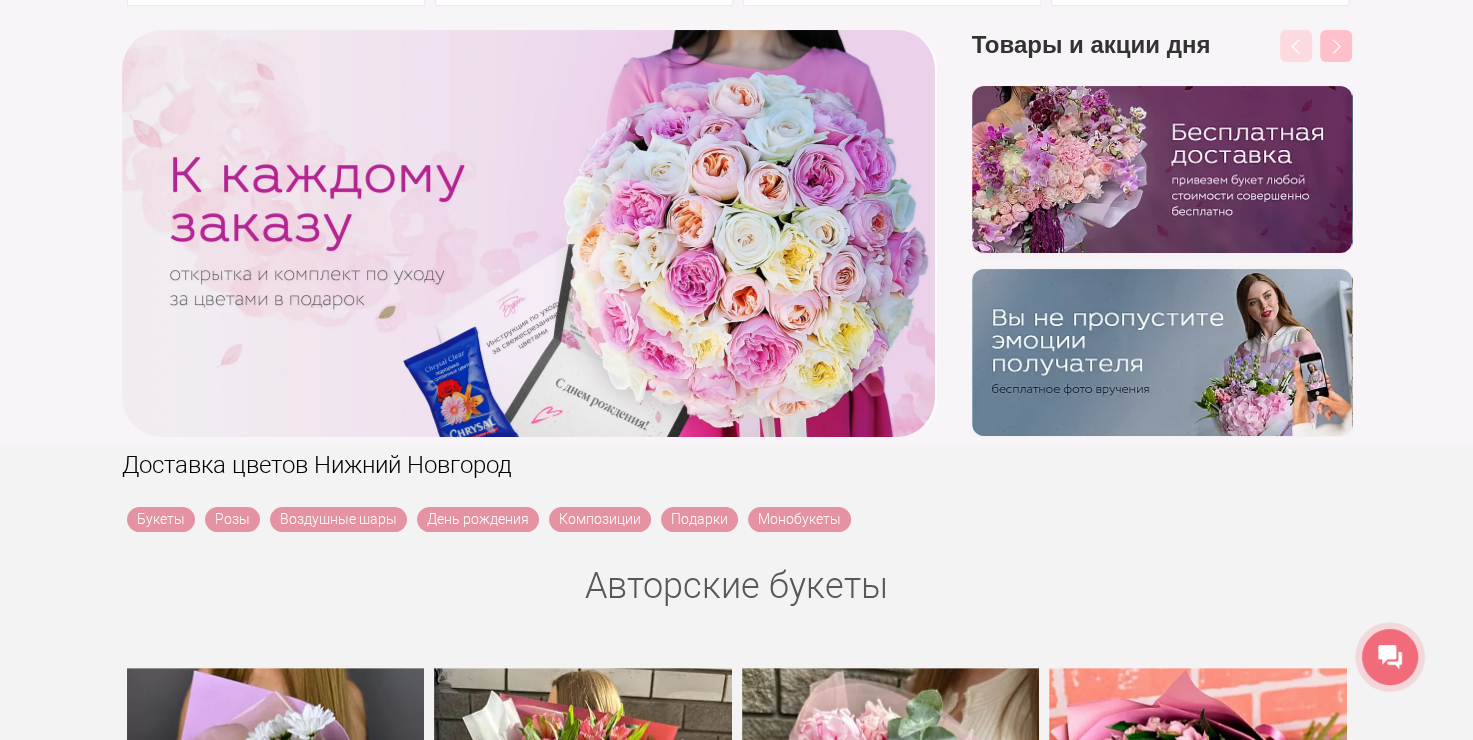scroll, scrollTop: 0, scrollLeft: 0, axis: both 